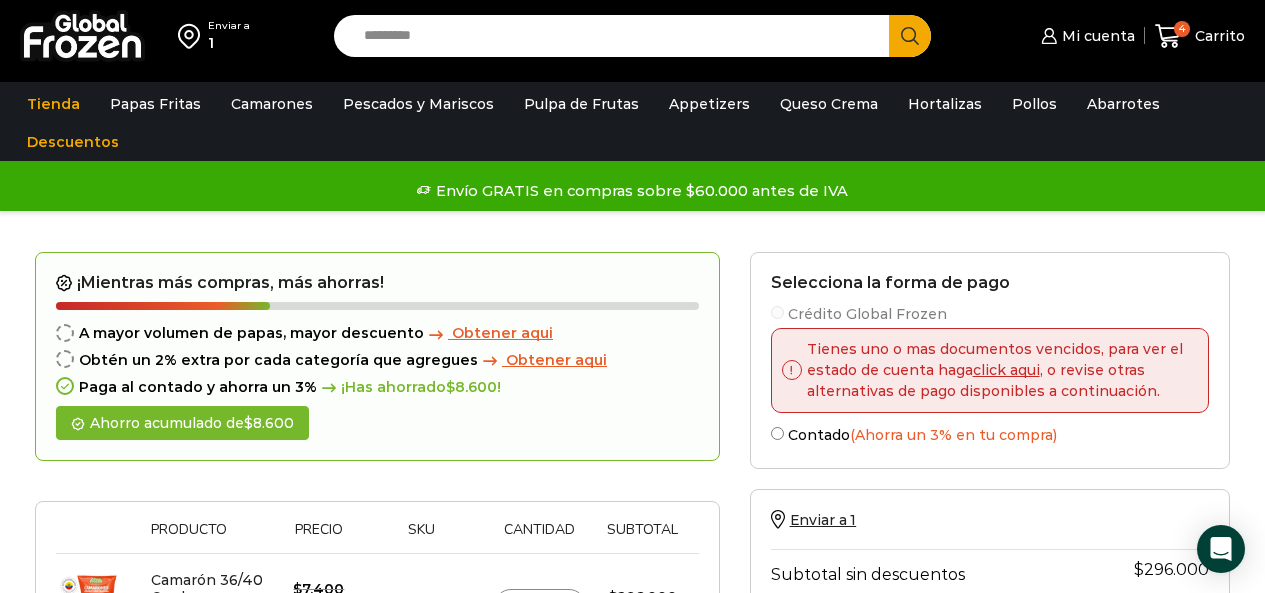 scroll, scrollTop: 700, scrollLeft: 0, axis: vertical 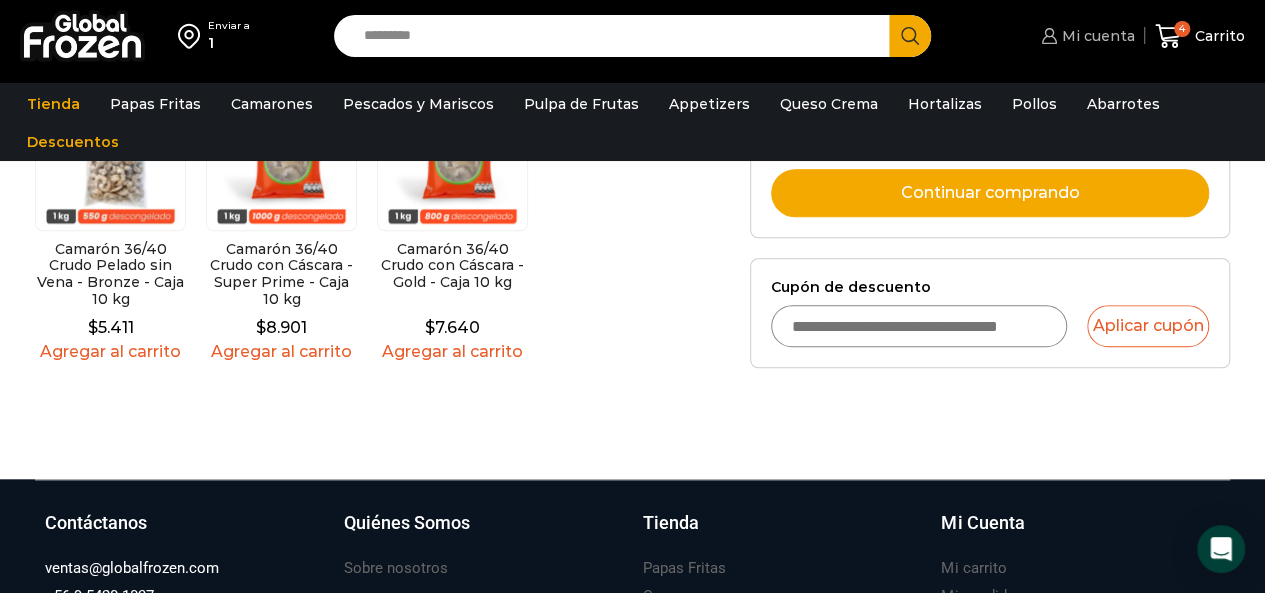 click on "Mi cuenta" at bounding box center (1096, 36) 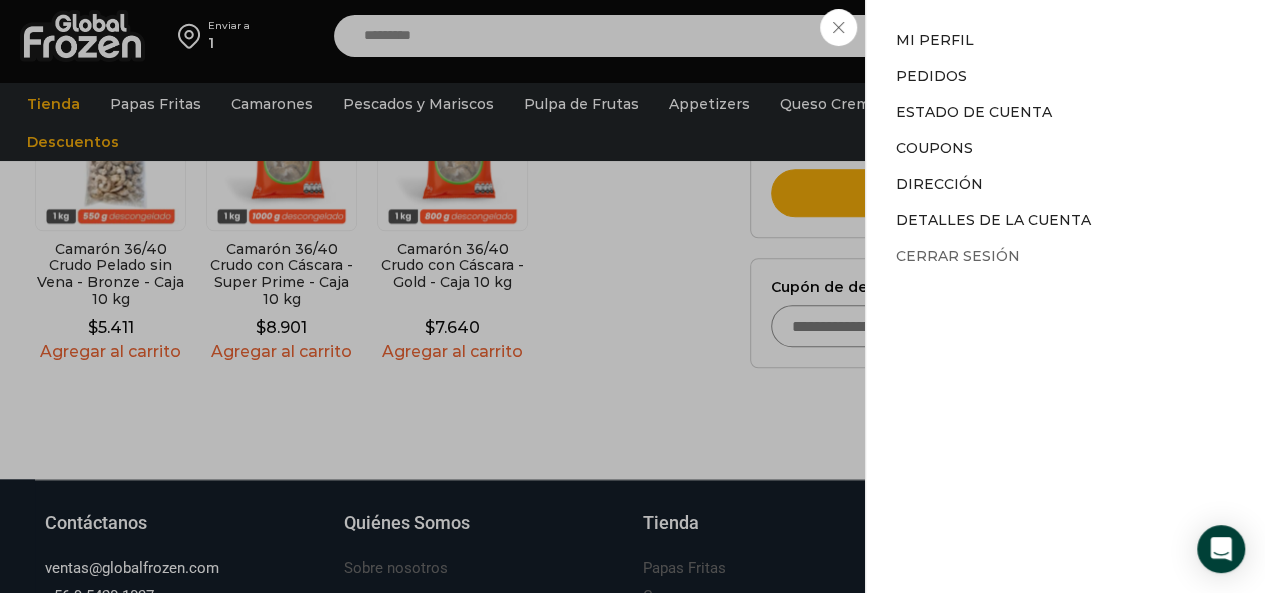 click on "Cerrar sesión" at bounding box center [958, 256] 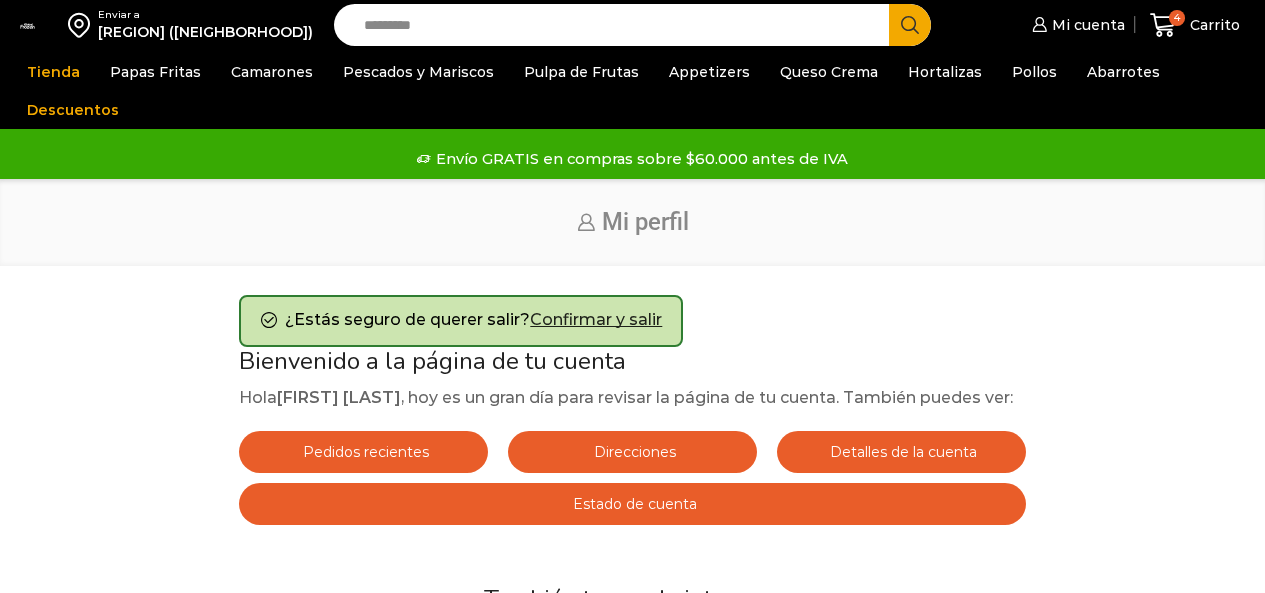 scroll, scrollTop: 0, scrollLeft: 0, axis: both 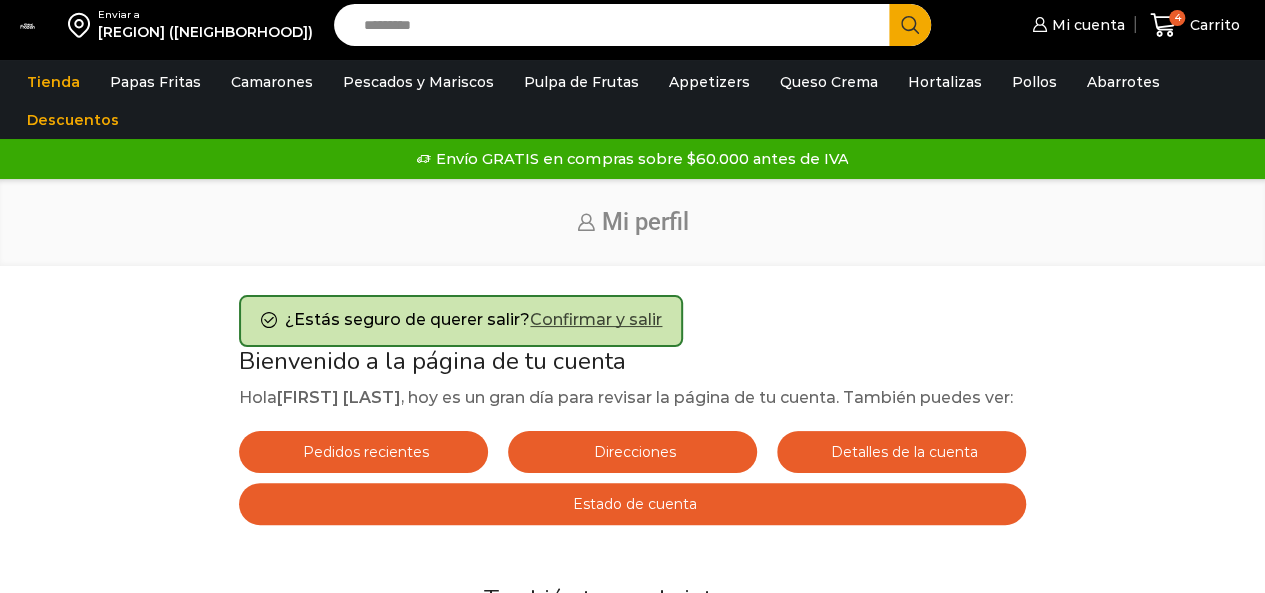 click on "Confirmar y salir" at bounding box center [596, 319] 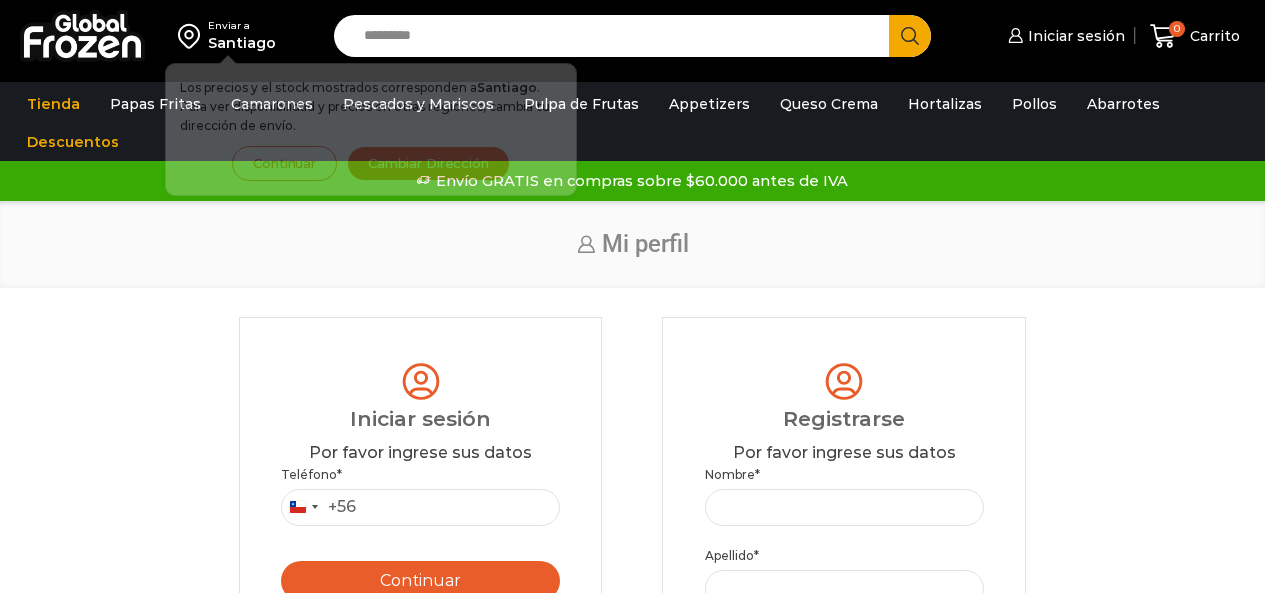 scroll, scrollTop: 0, scrollLeft: 0, axis: both 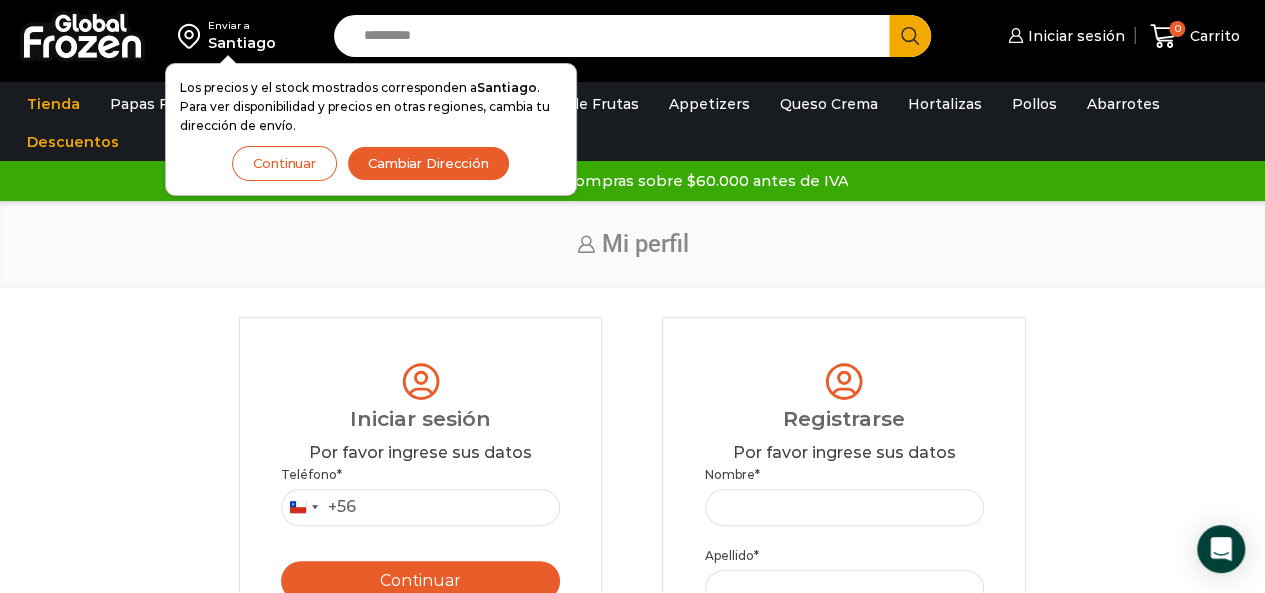 click on "Continuar" at bounding box center (284, 163) 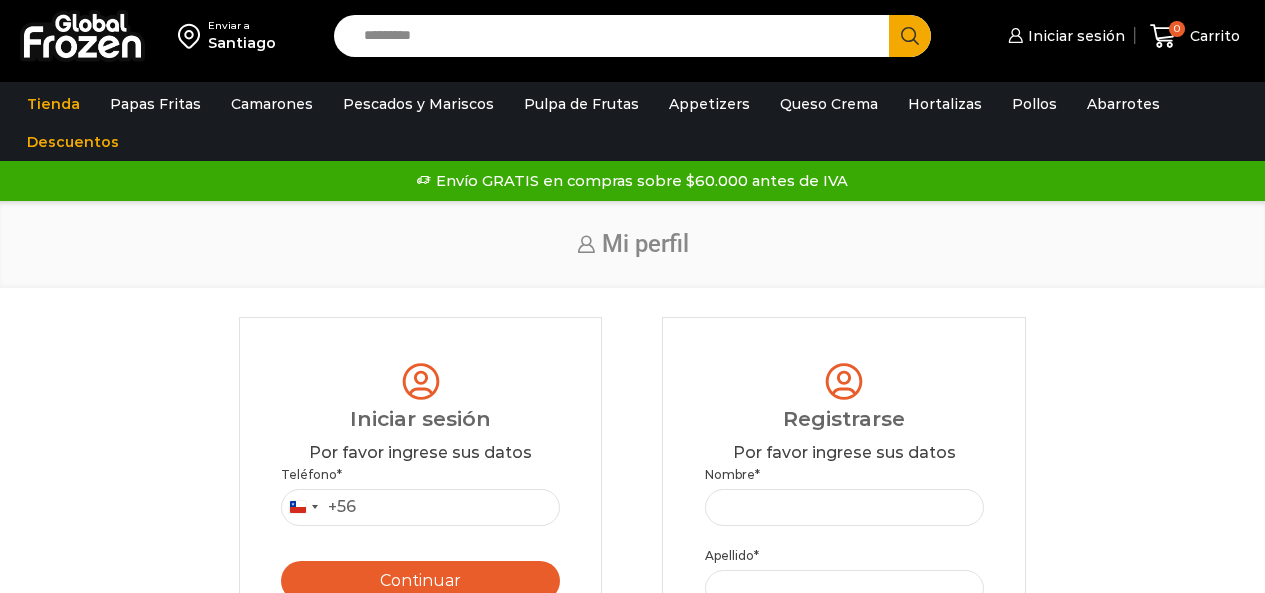 scroll, scrollTop: 0, scrollLeft: 0, axis: both 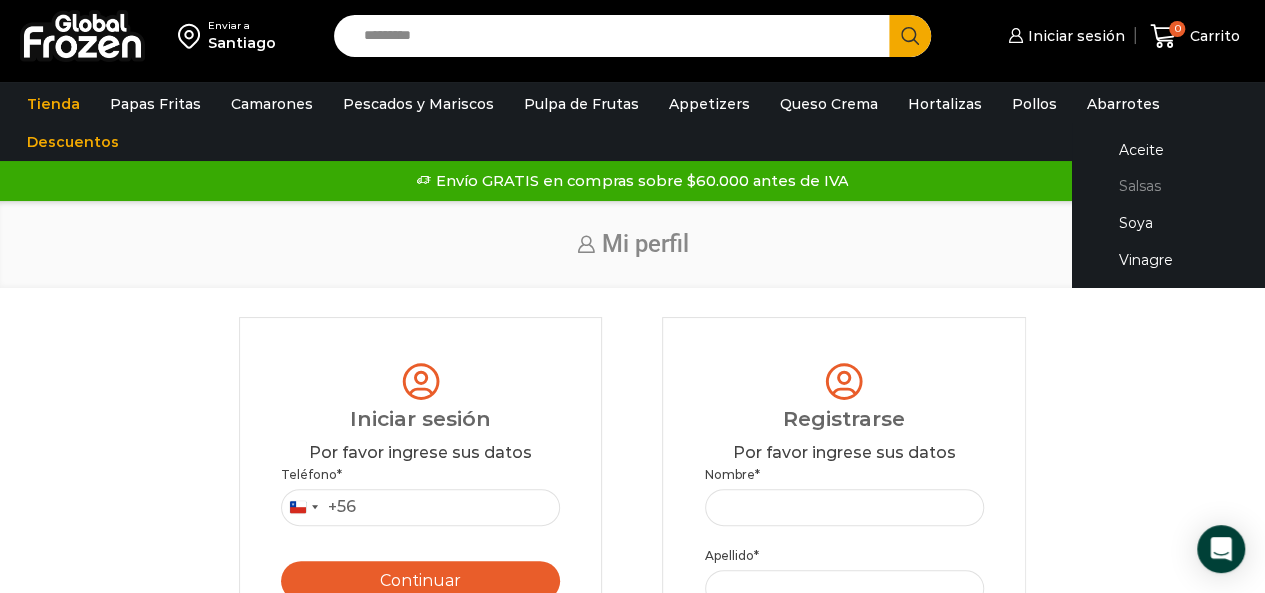 click on "Salsas" at bounding box center [1198, 186] 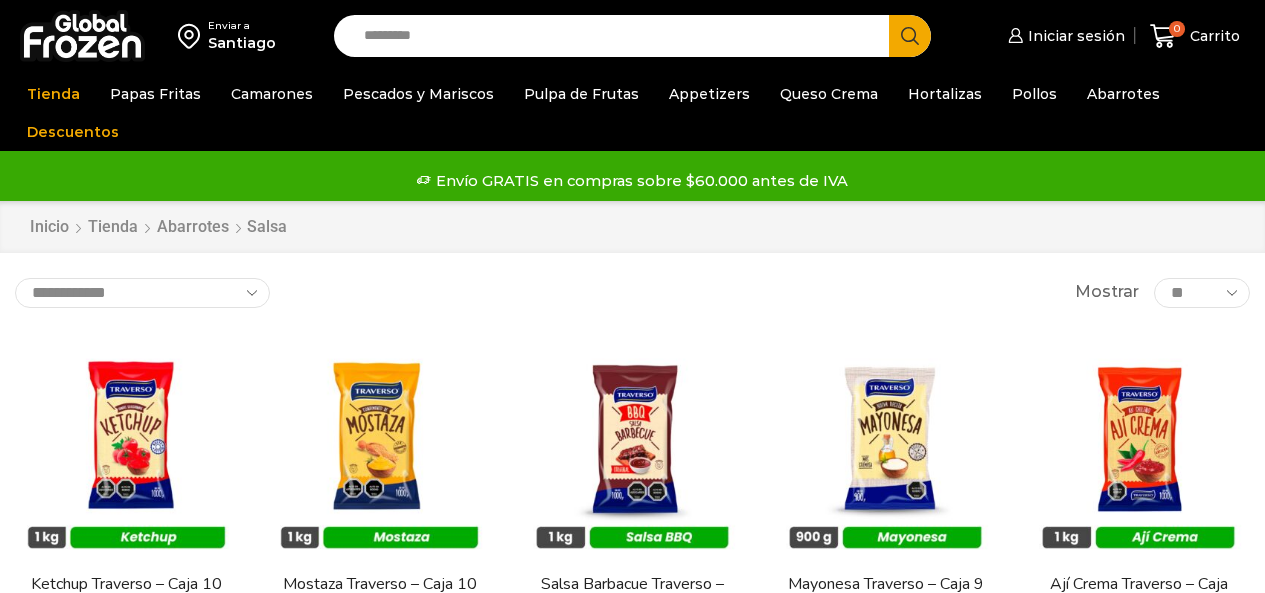 scroll, scrollTop: 0, scrollLeft: 0, axis: both 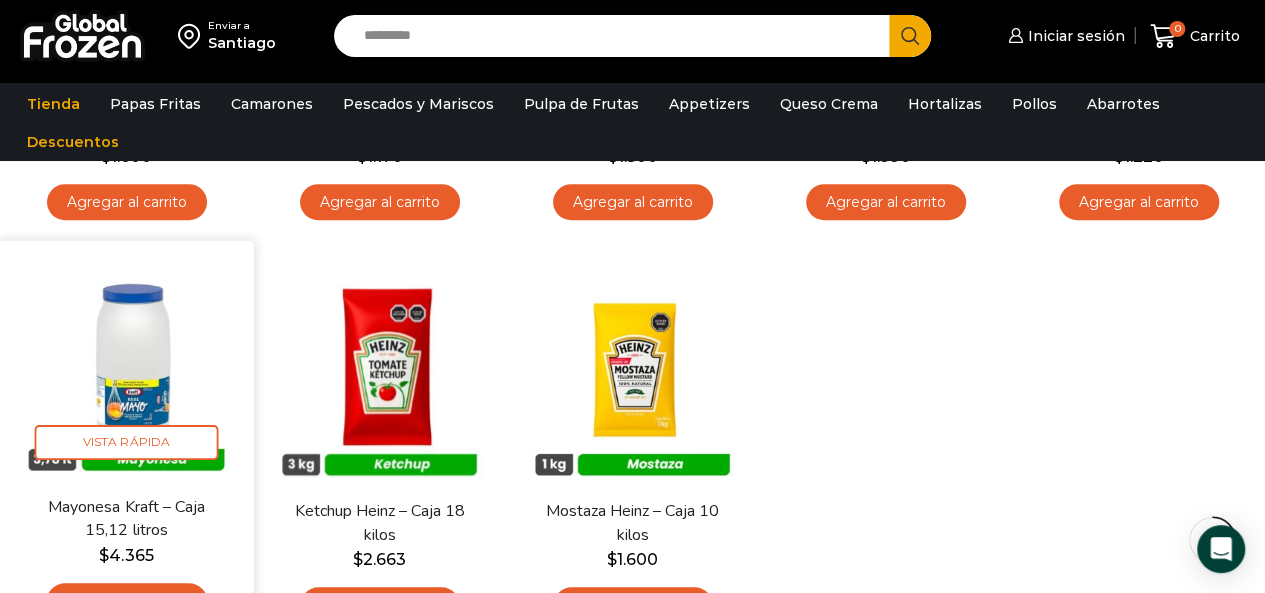 click at bounding box center [126, 368] 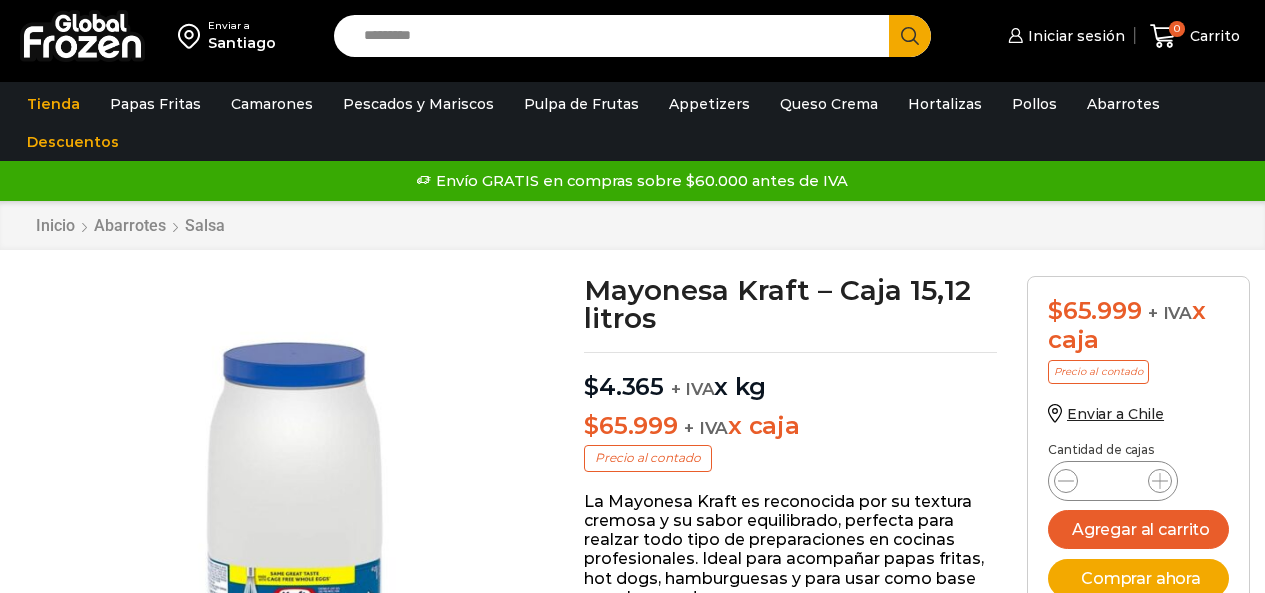 scroll, scrollTop: 1, scrollLeft: 0, axis: vertical 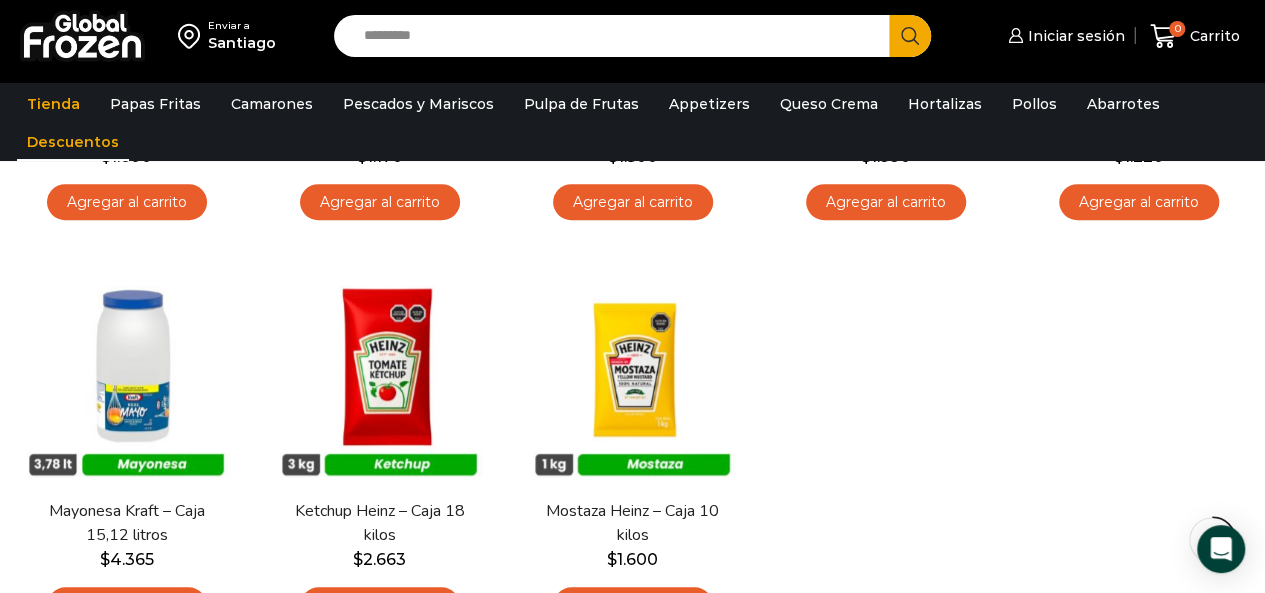 click on "Descuentos" at bounding box center (73, 142) 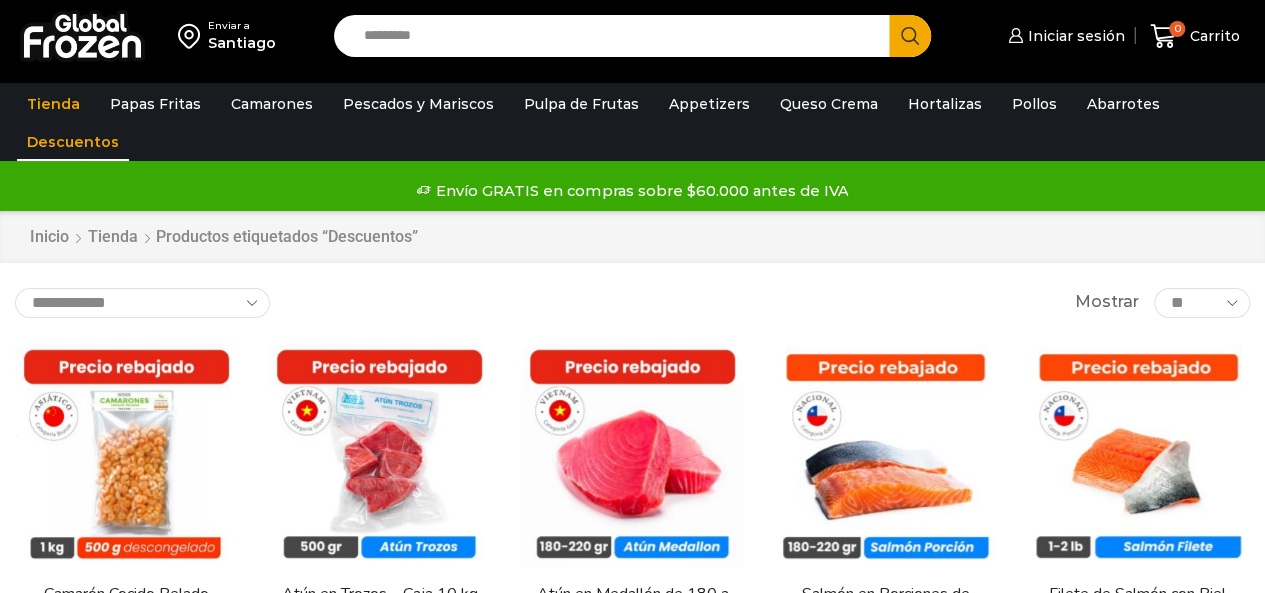 scroll, scrollTop: 211, scrollLeft: 0, axis: vertical 